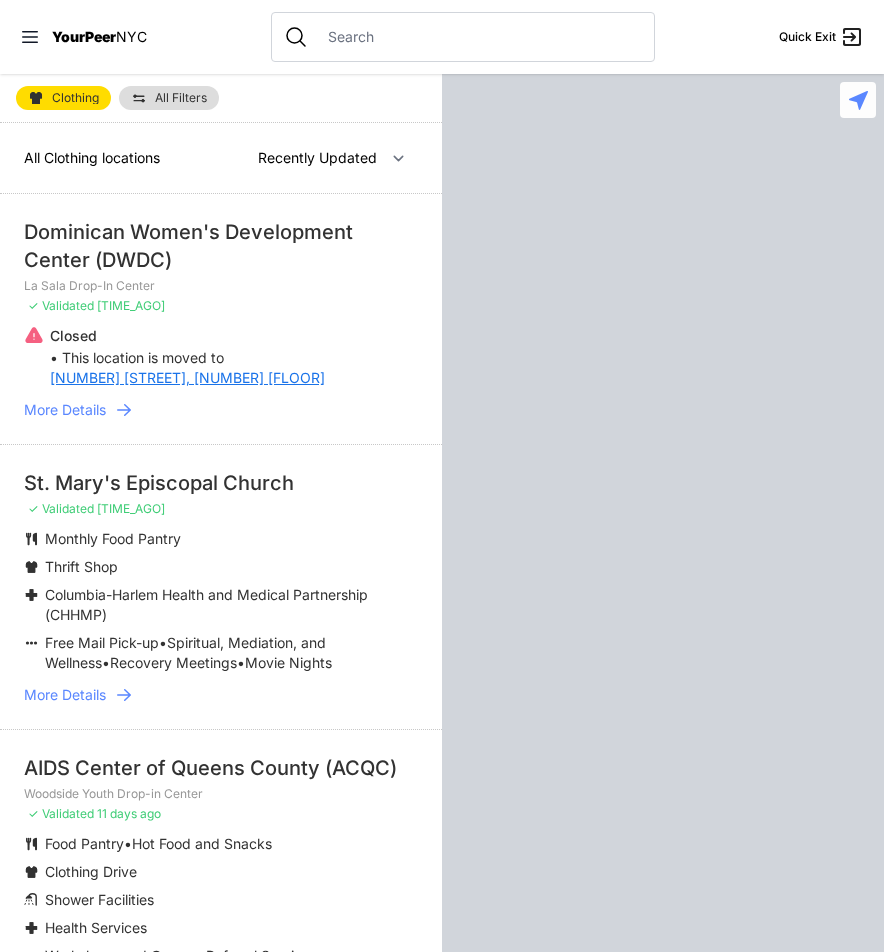 scroll, scrollTop: 0, scrollLeft: 0, axis: both 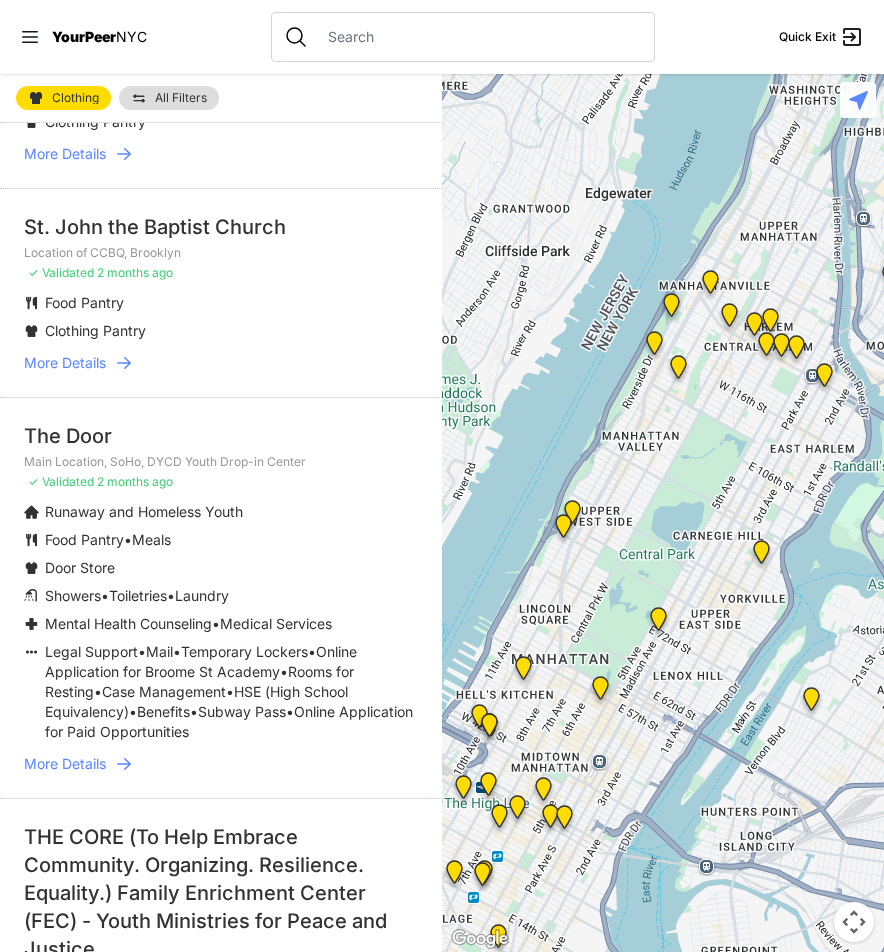 click on "More Details" at bounding box center (65, 764) 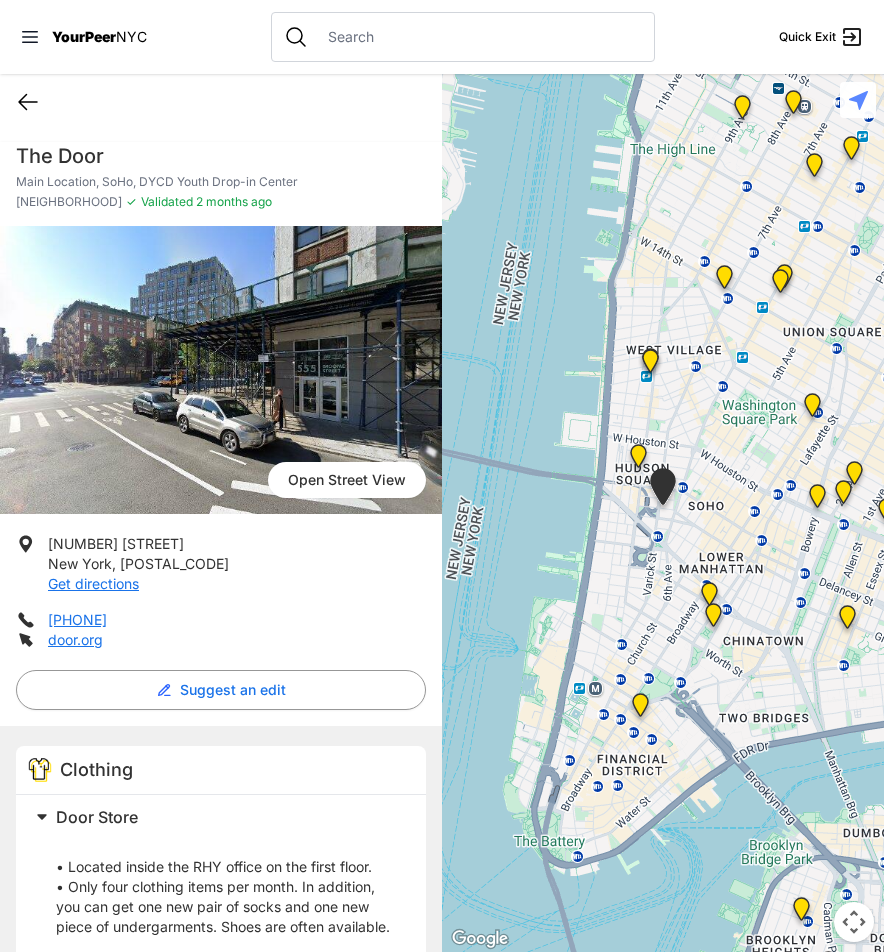 click 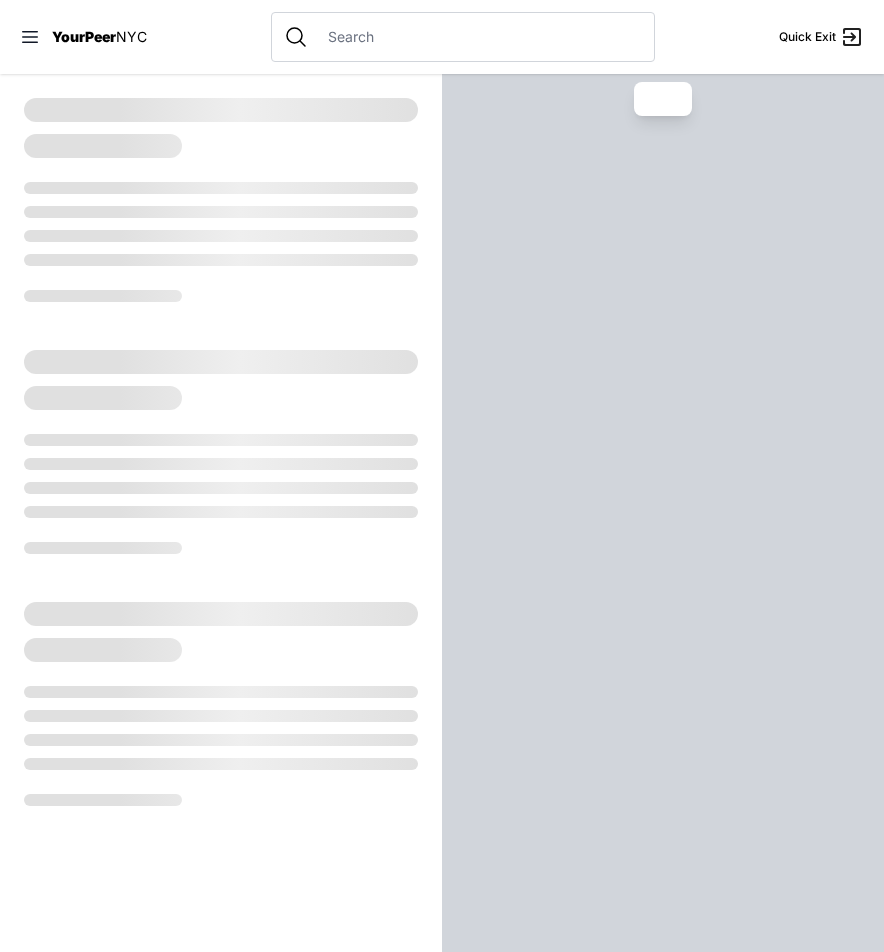 select on "recentlyUpdated" 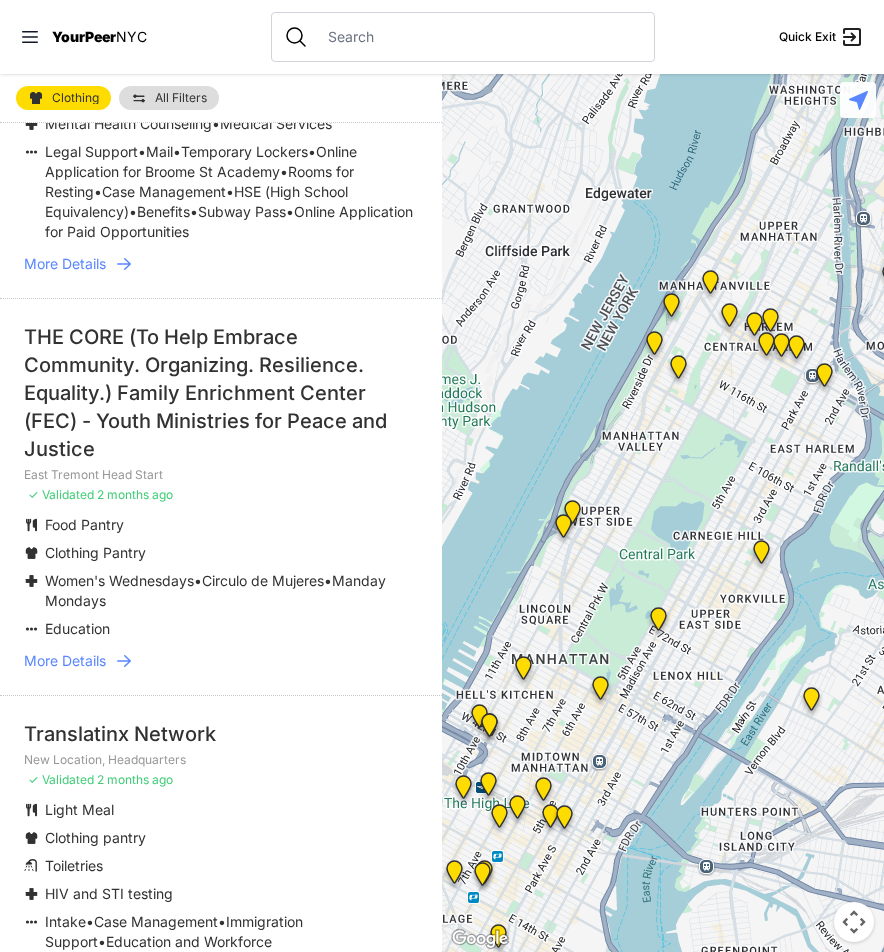 scroll, scrollTop: 2000, scrollLeft: 0, axis: vertical 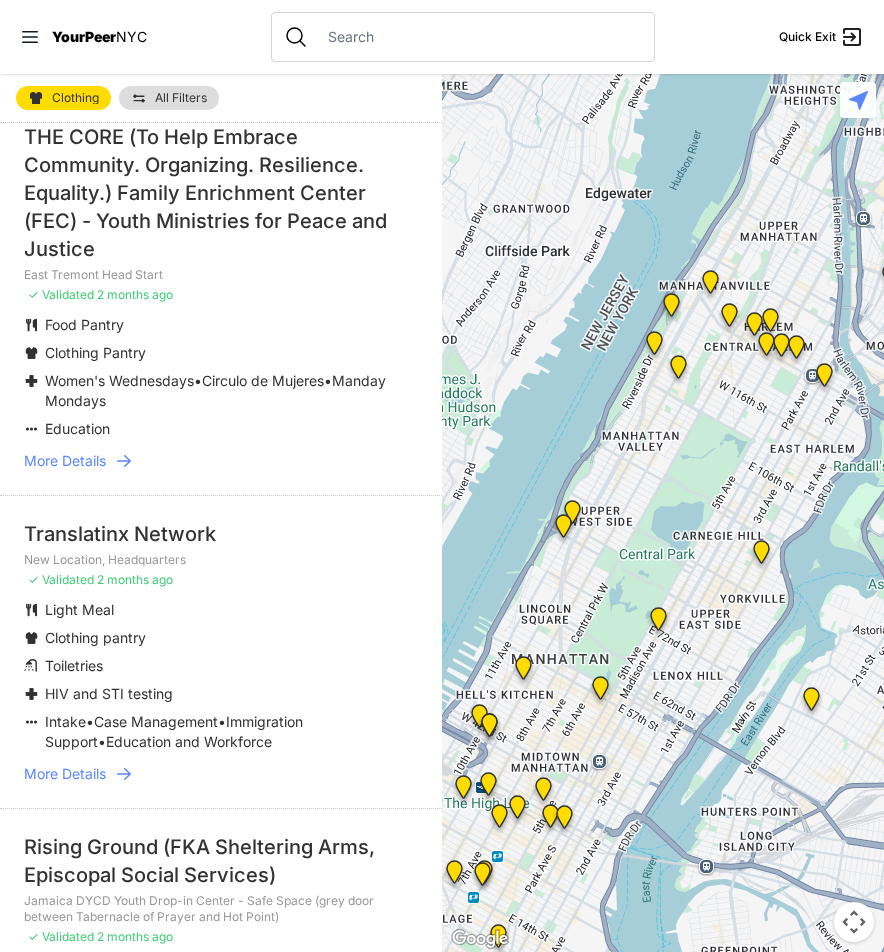 click on "More Details" at bounding box center [65, 774] 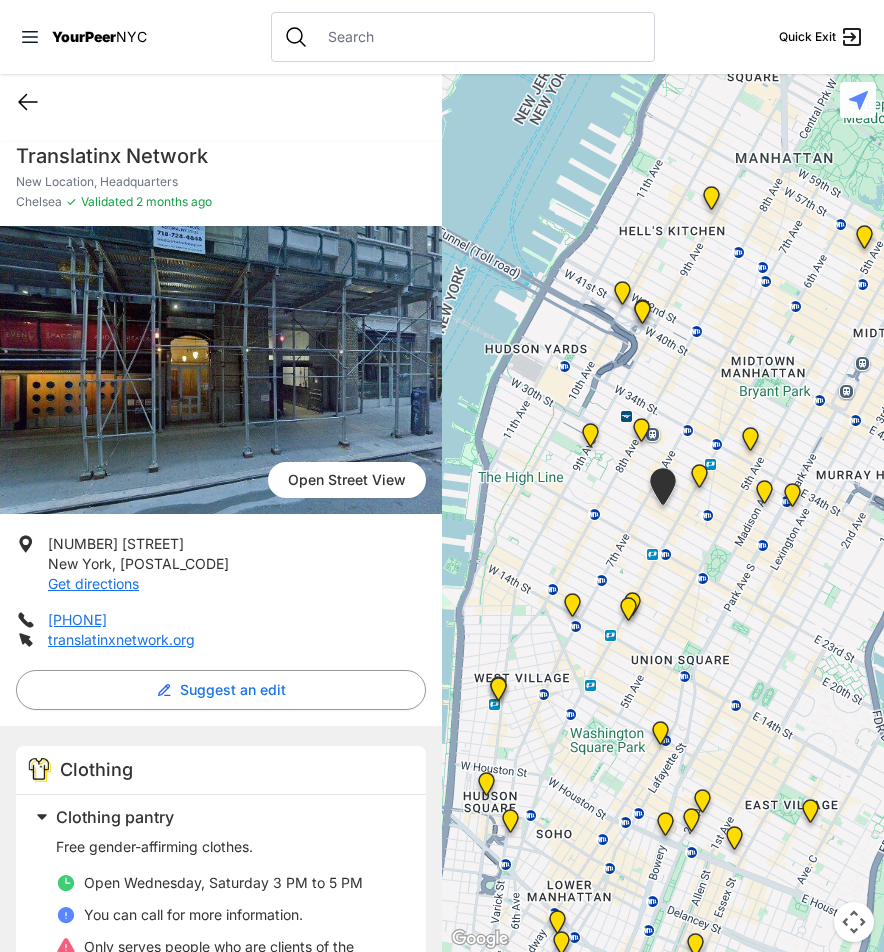 click 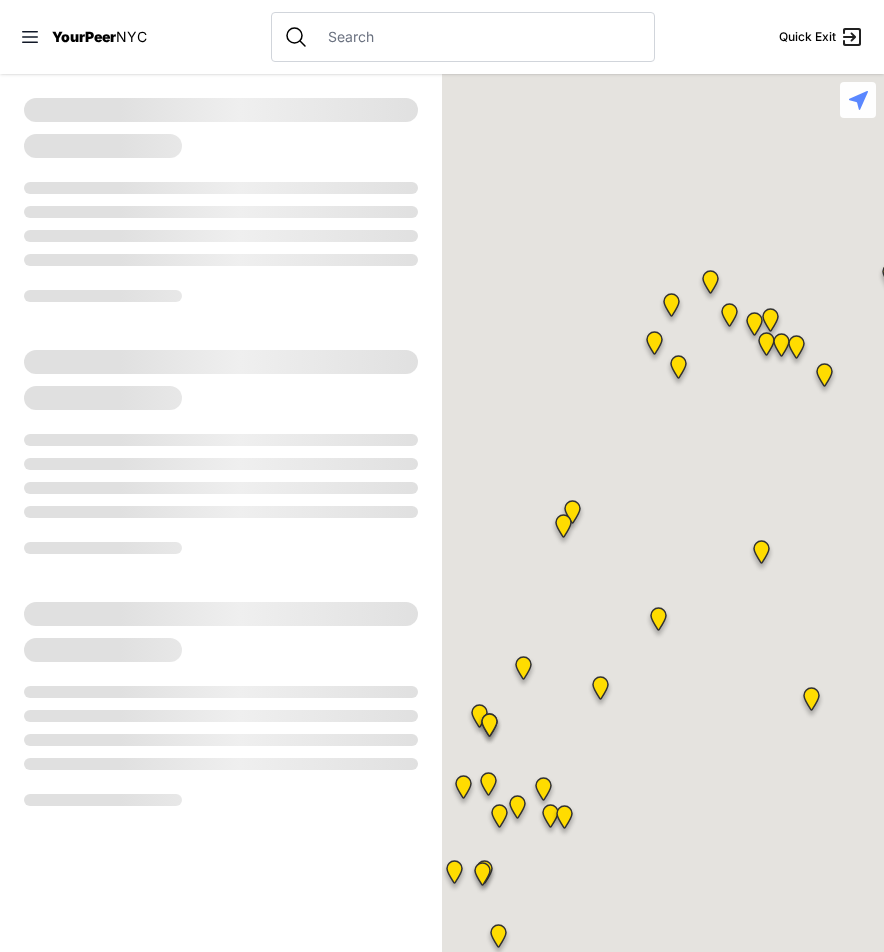 select on "recentlyUpdated" 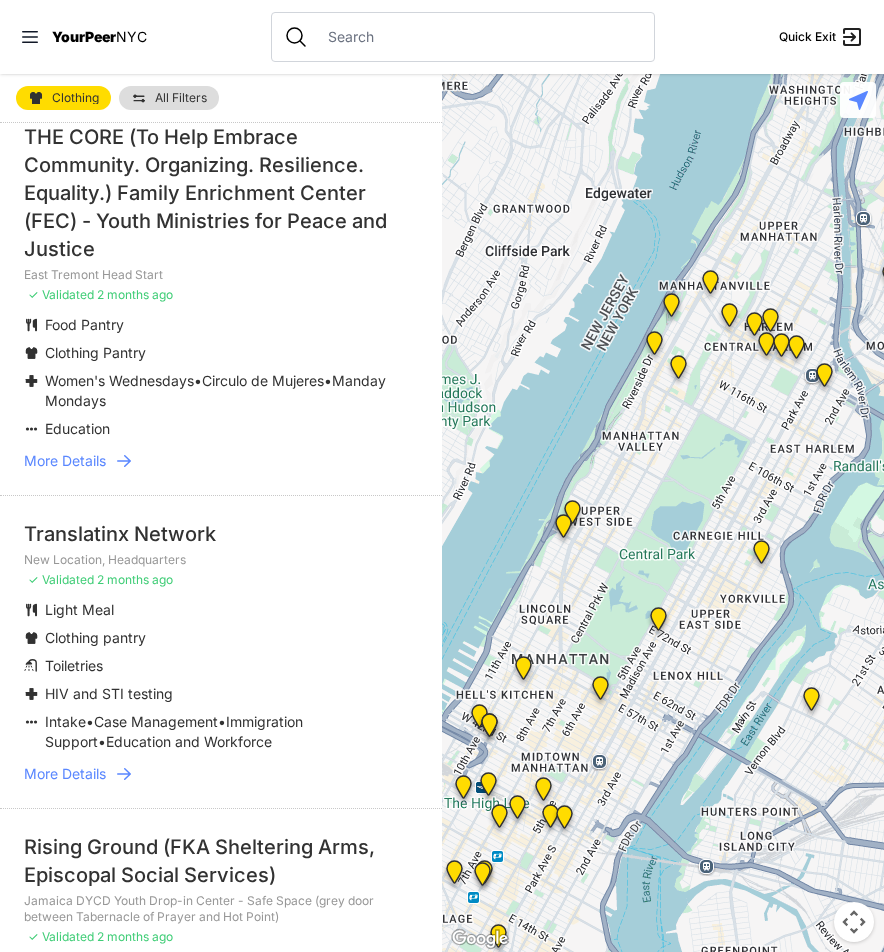 scroll, scrollTop: 2500, scrollLeft: 0, axis: vertical 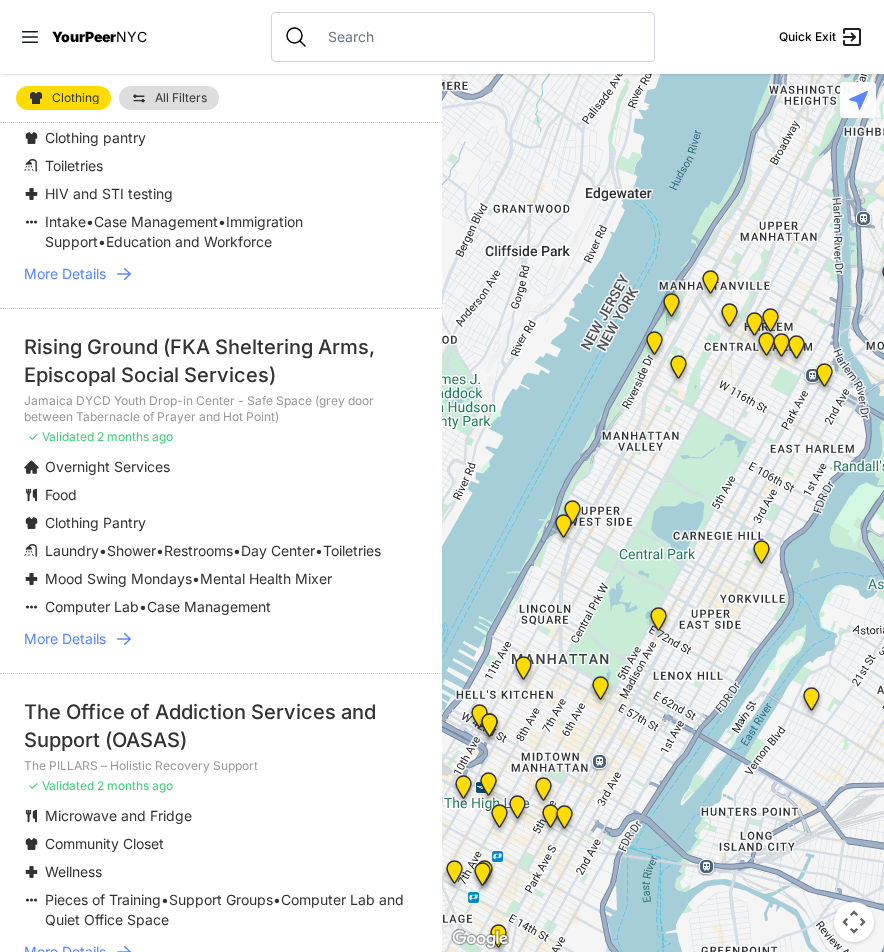 click on "More Details" at bounding box center [65, 639] 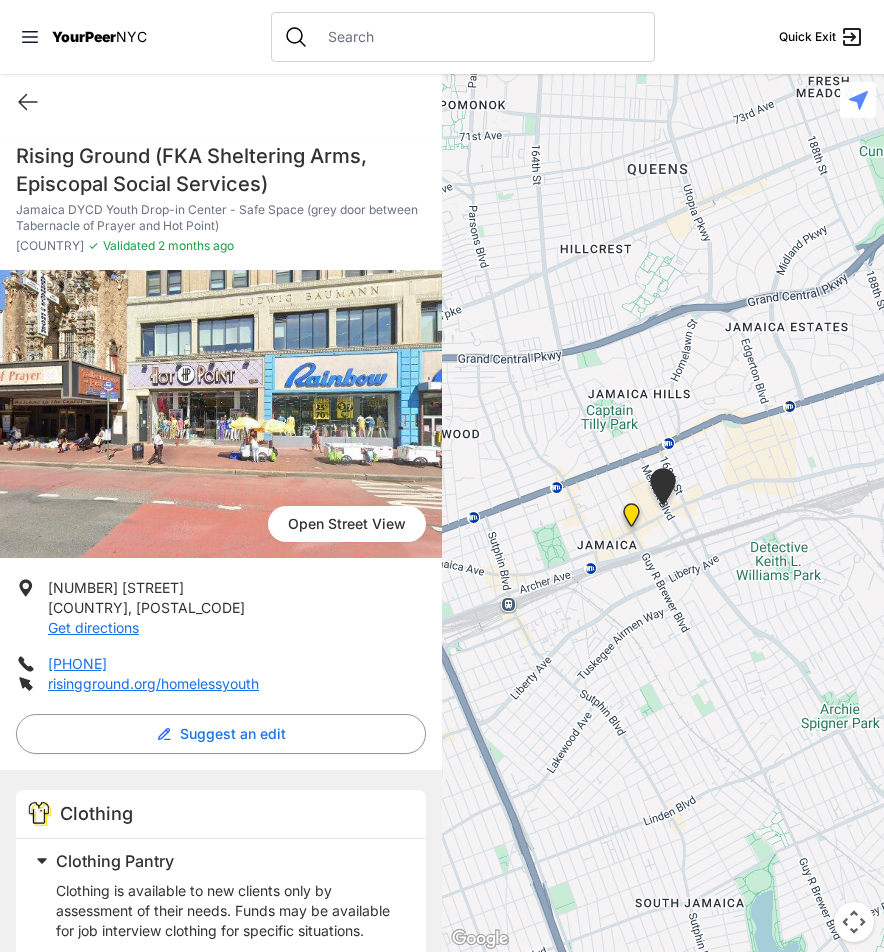 click on "Quick Exit" at bounding box center [221, 102] 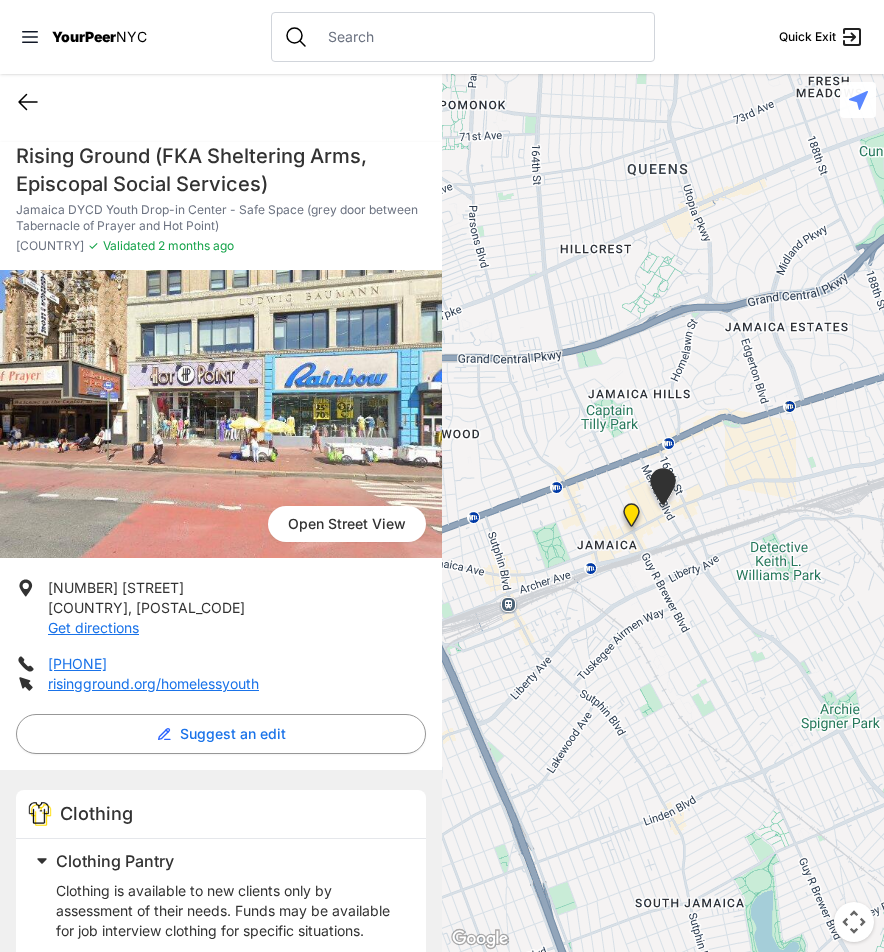 click 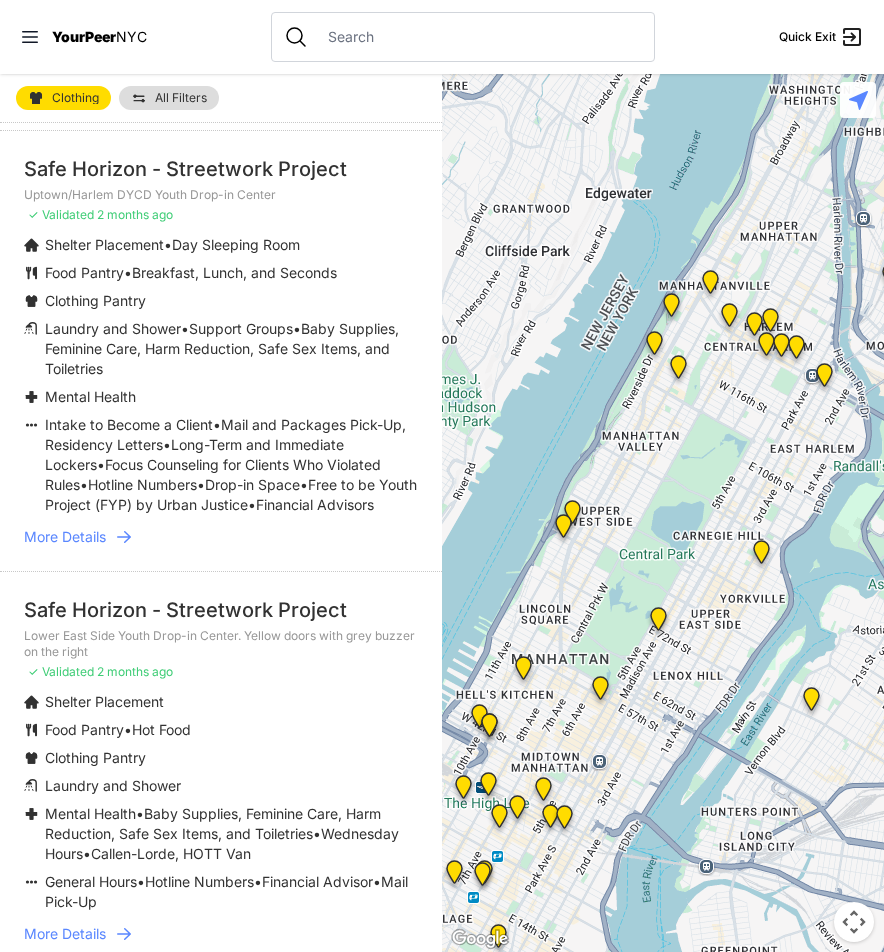 scroll, scrollTop: 4600, scrollLeft: 0, axis: vertical 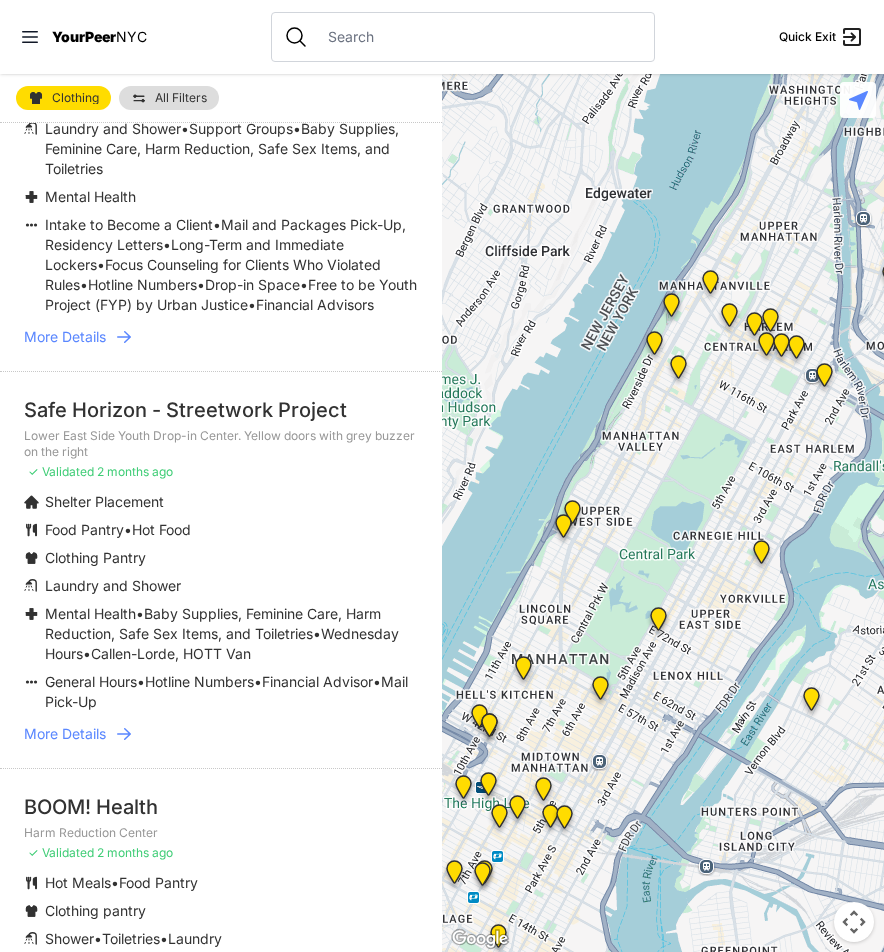 click on "More Details" at bounding box center (65, 734) 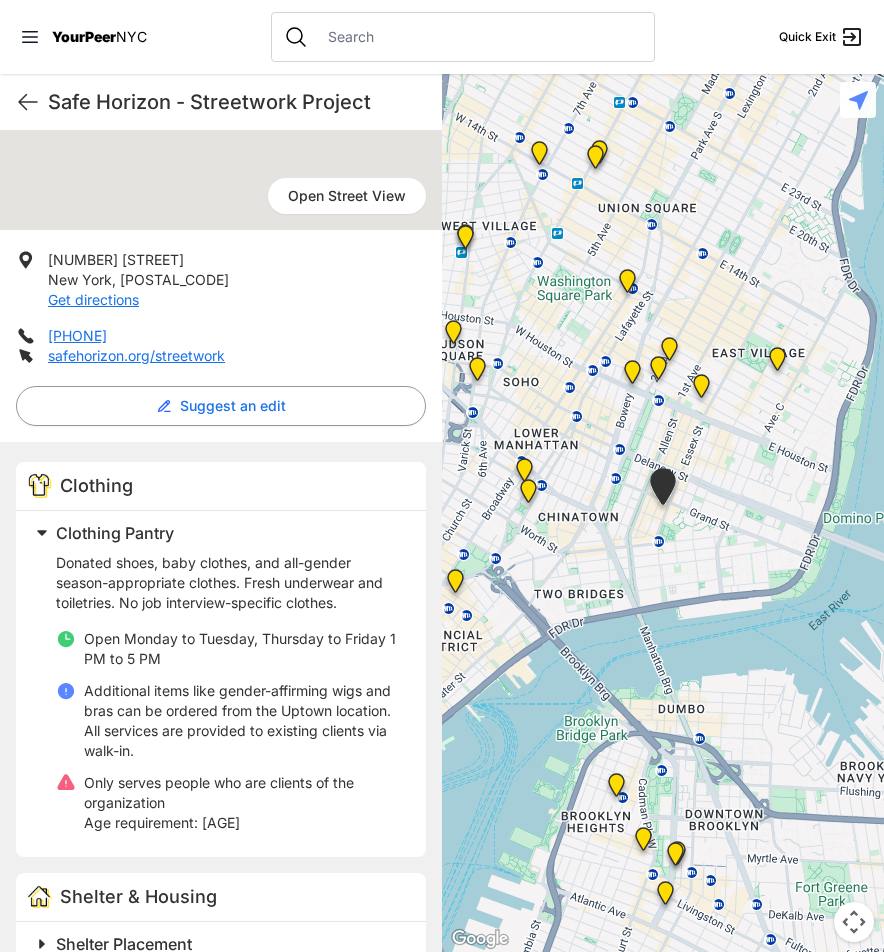 scroll, scrollTop: 500, scrollLeft: 0, axis: vertical 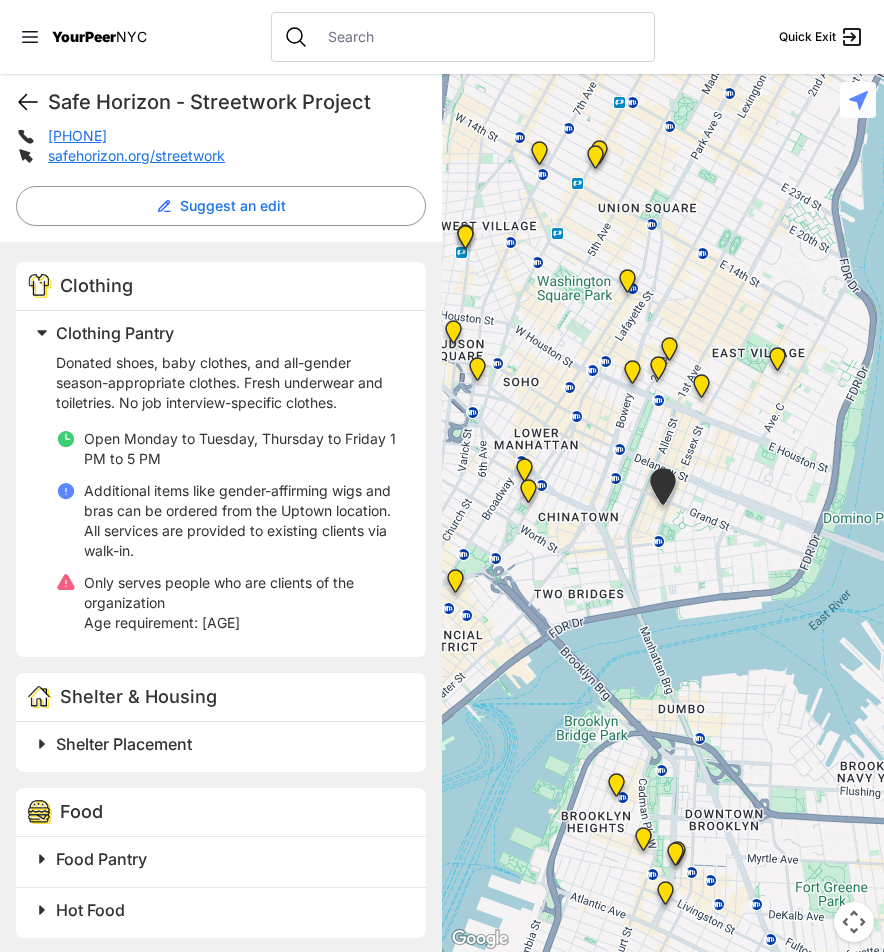 click 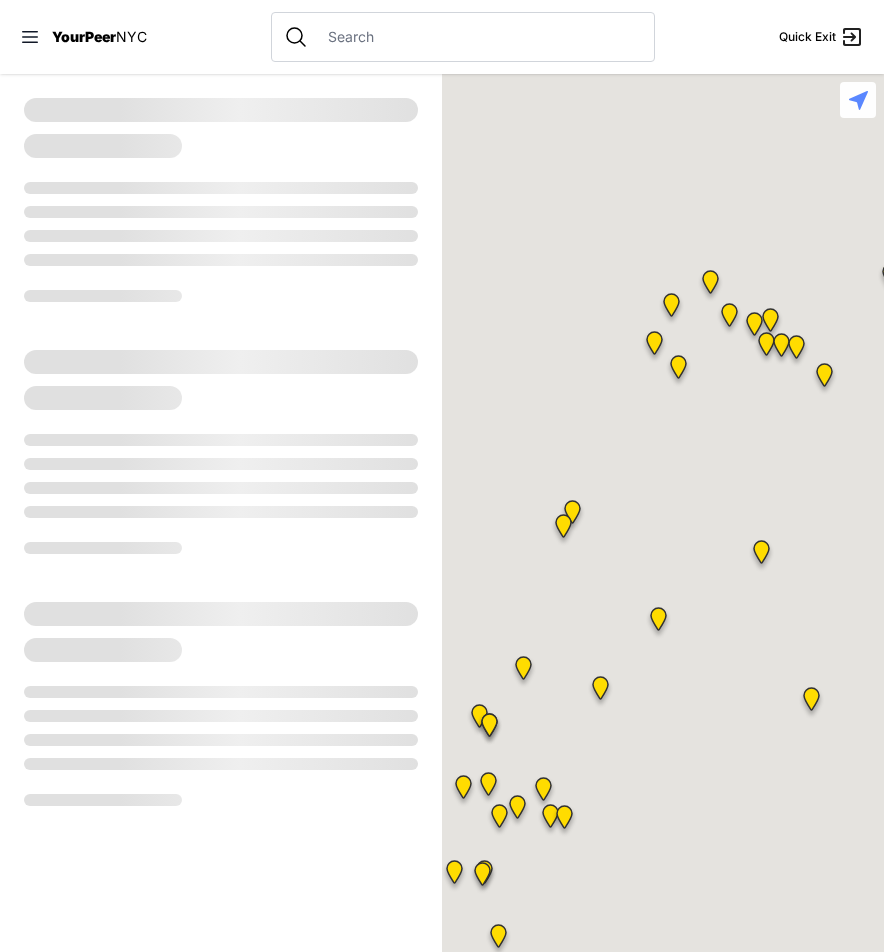 select on "recentlyUpdated" 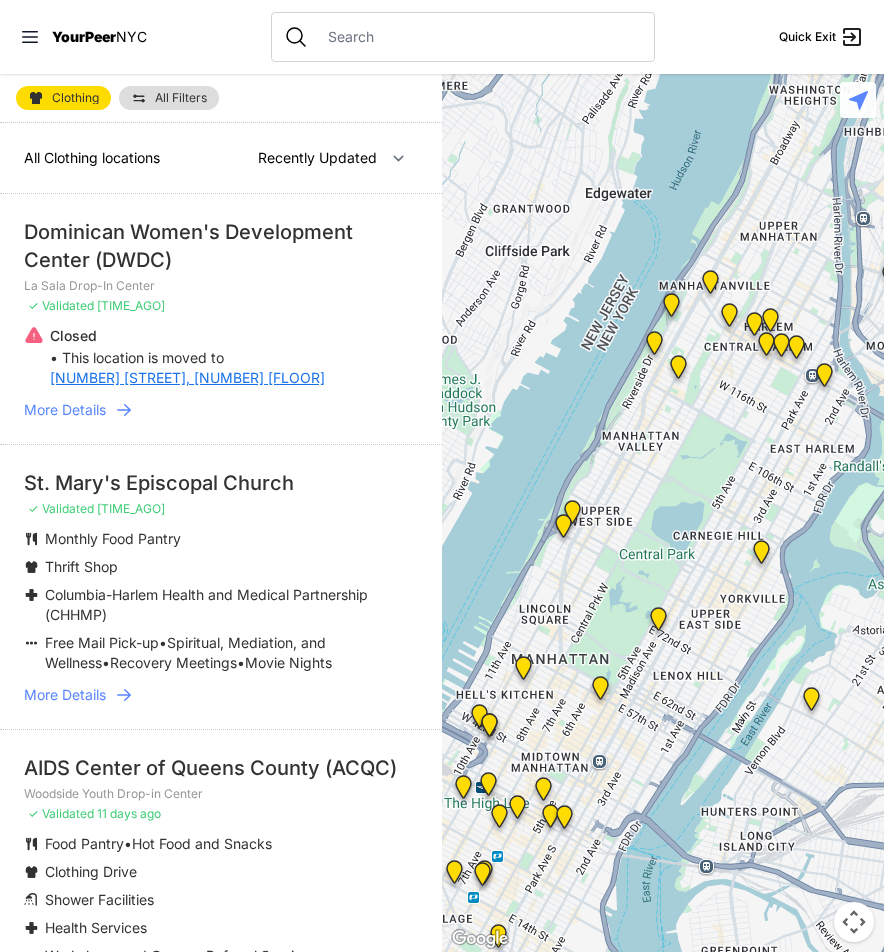 drag, startPoint x: 360, startPoint y: 37, endPoint x: 370, endPoint y: 36, distance: 10.049875 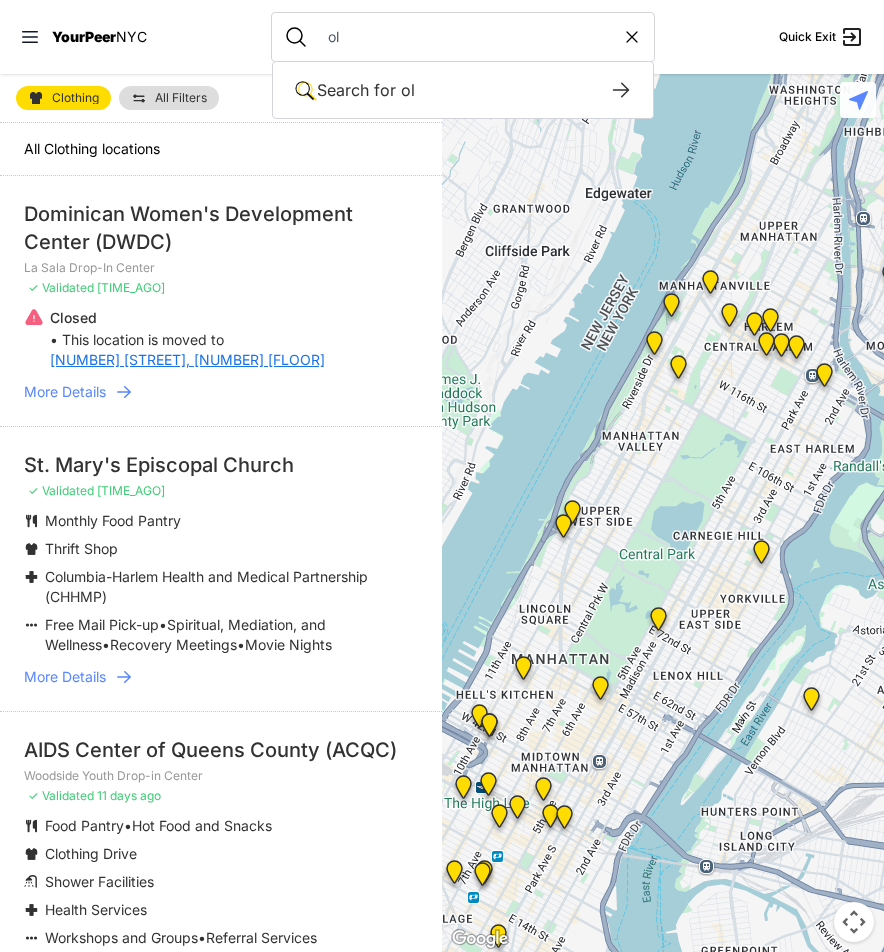 type on "o" 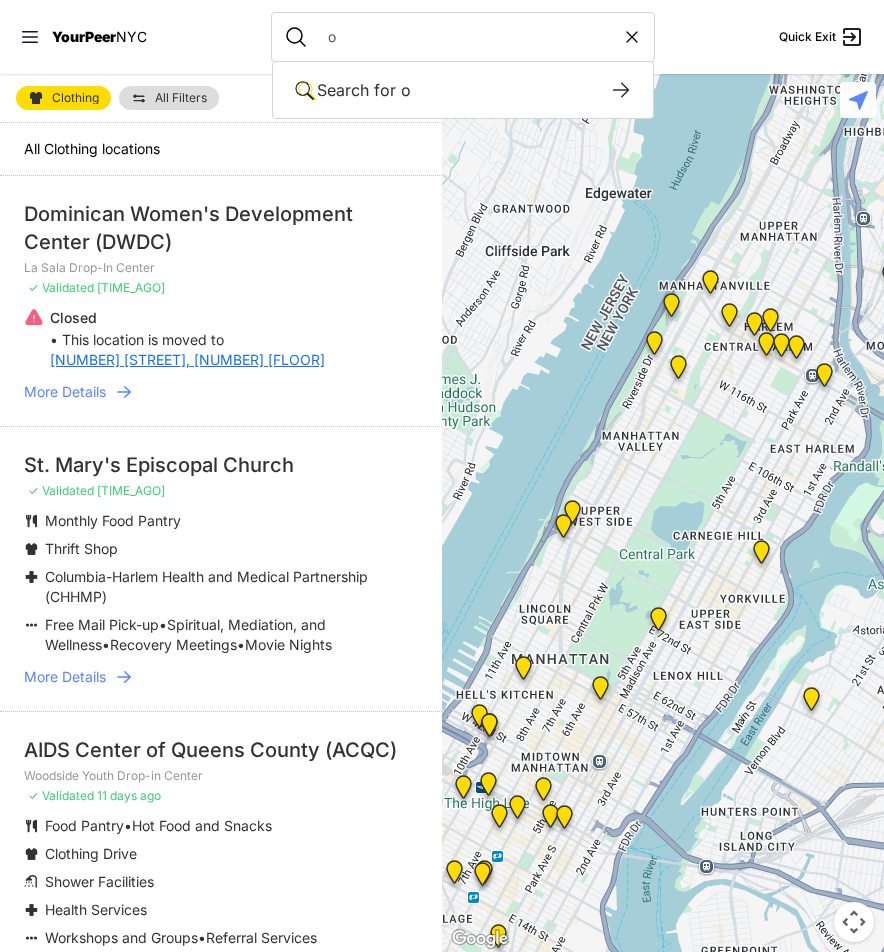 type 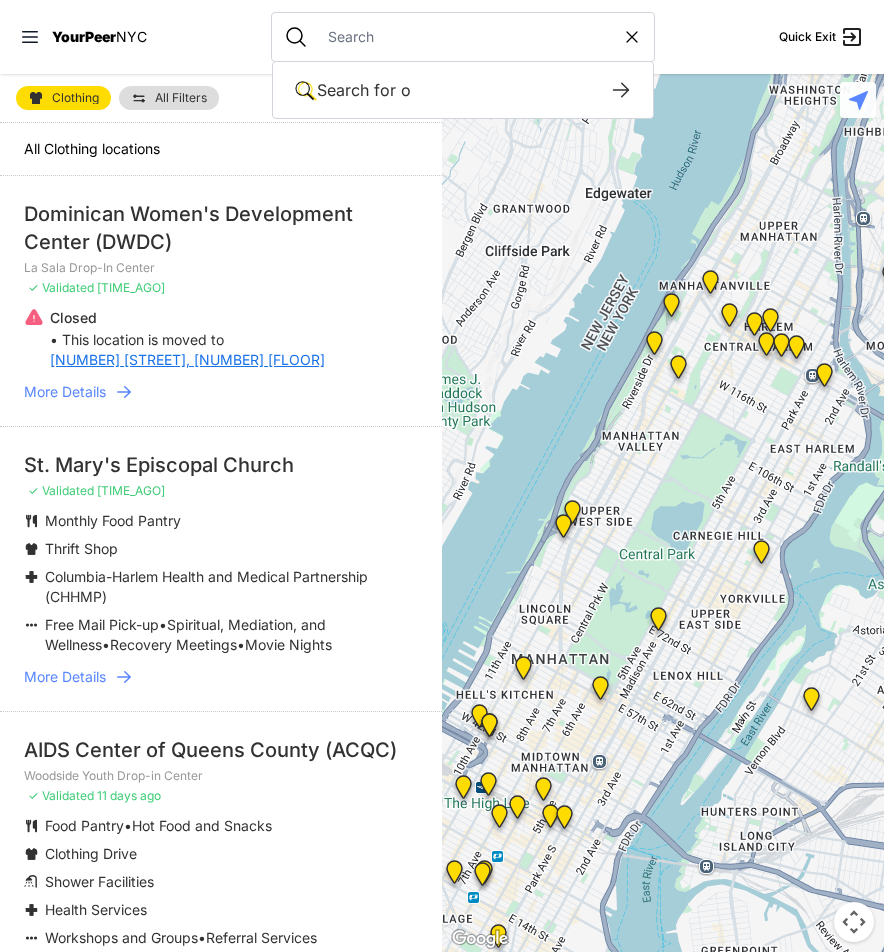 select on "recentlyUpdated" 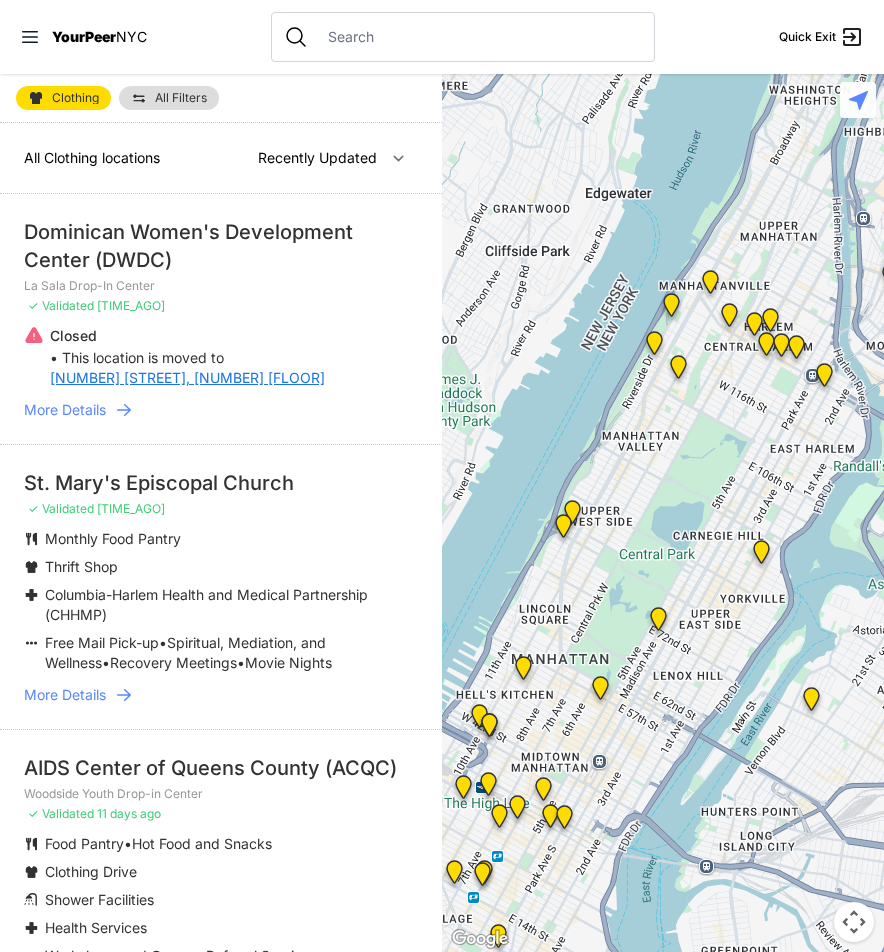 click on "All Filters" at bounding box center [181, 98] 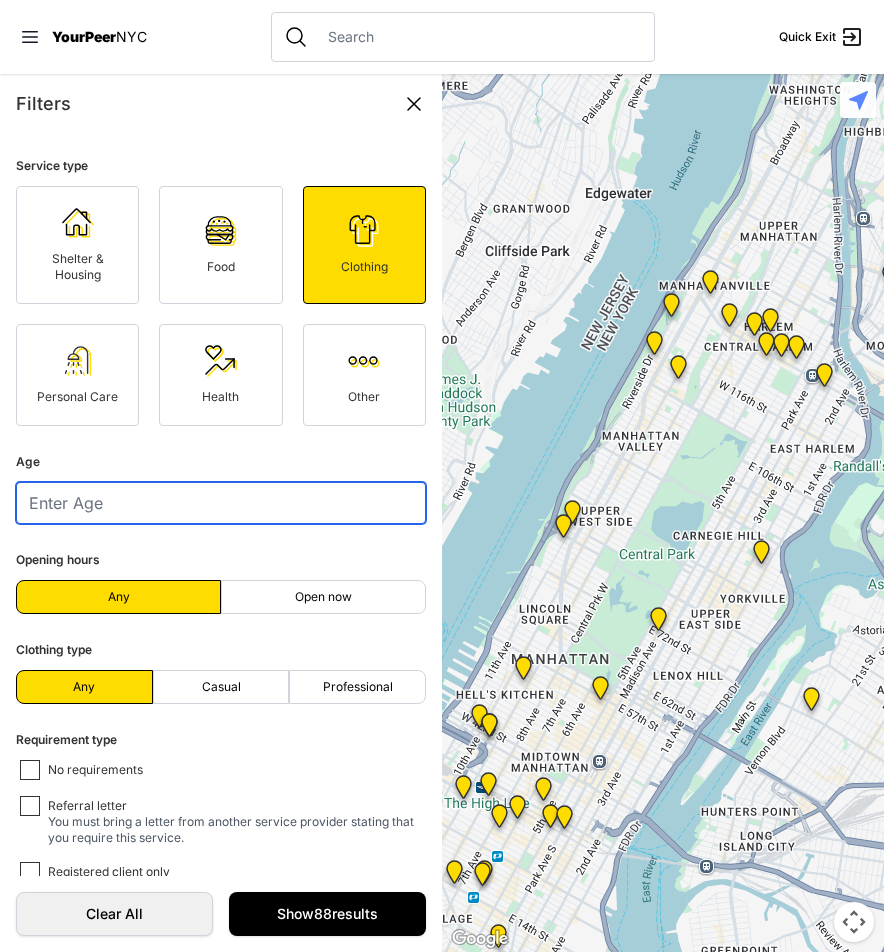click at bounding box center (221, 503) 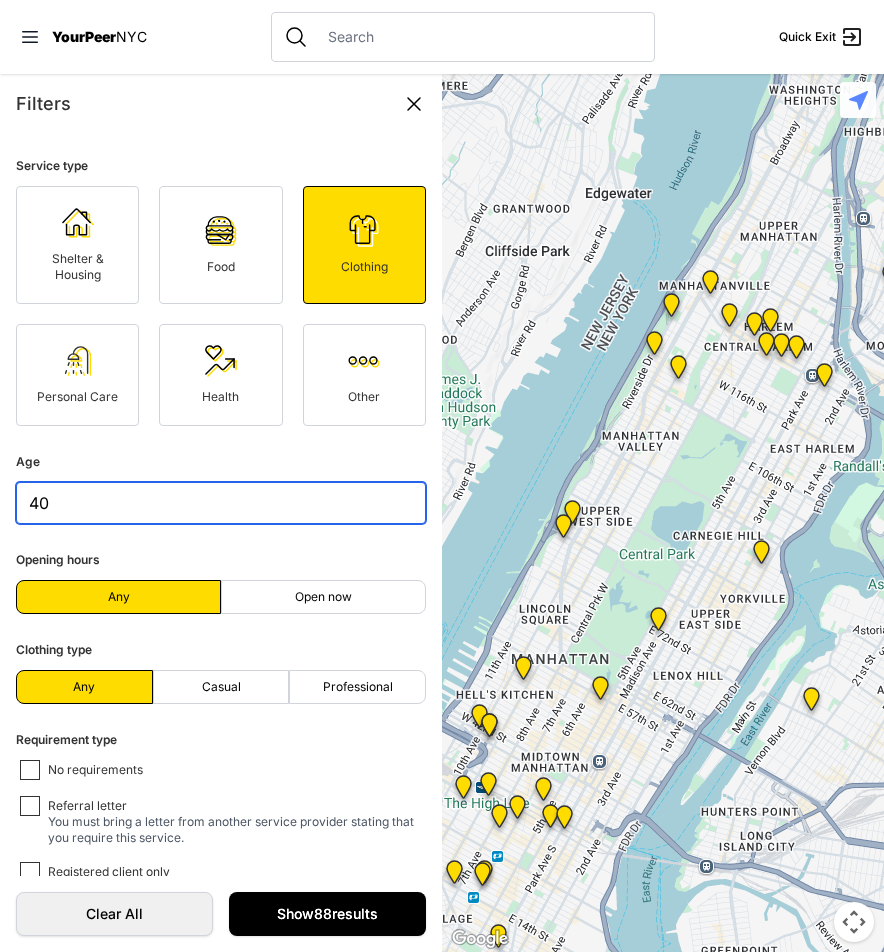 type on "40" 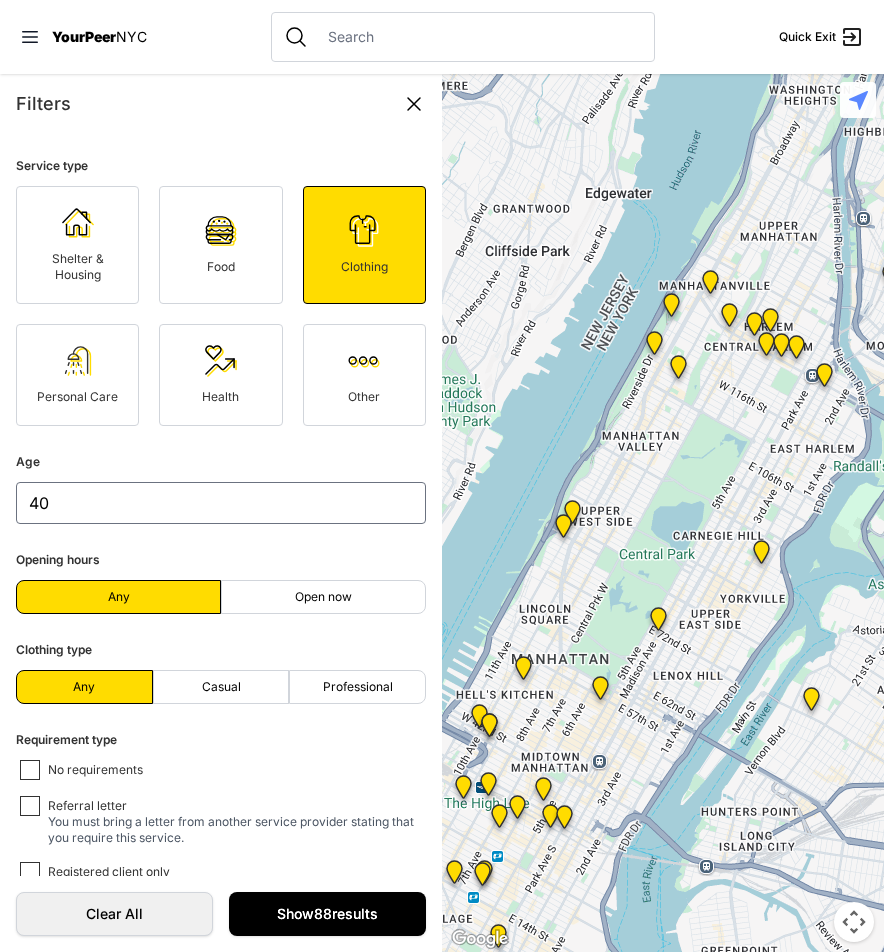 click on "Show  88  results" at bounding box center (327, 914) 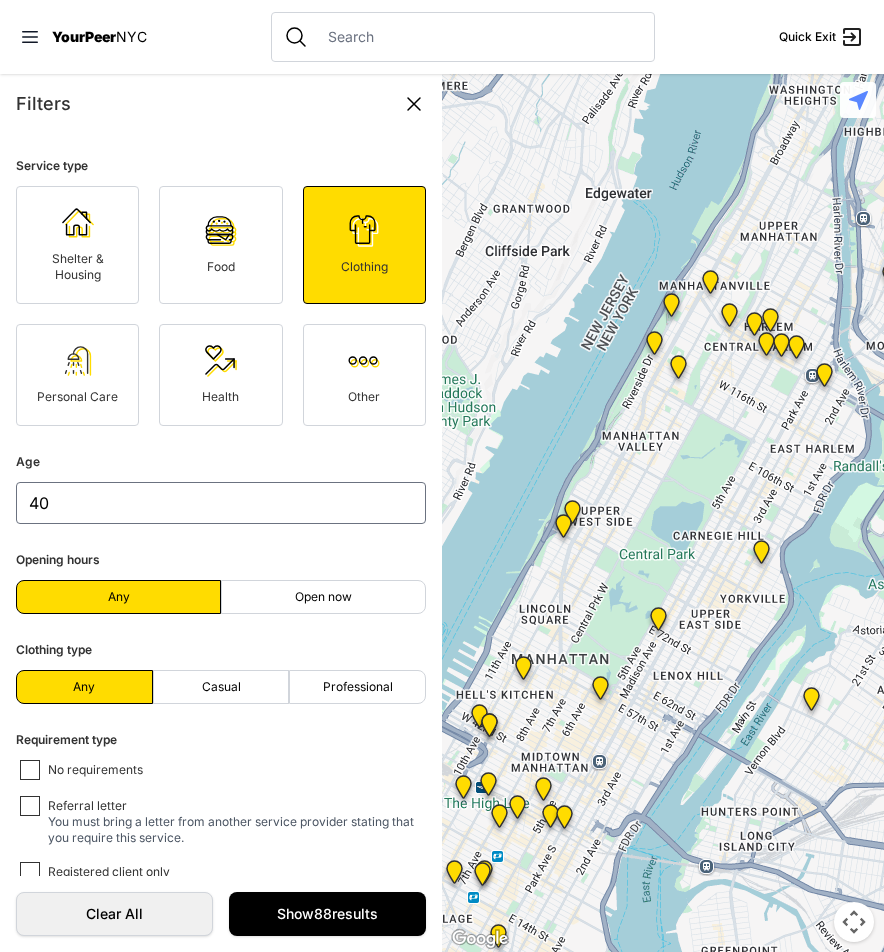 scroll, scrollTop: 56, scrollLeft: 0, axis: vertical 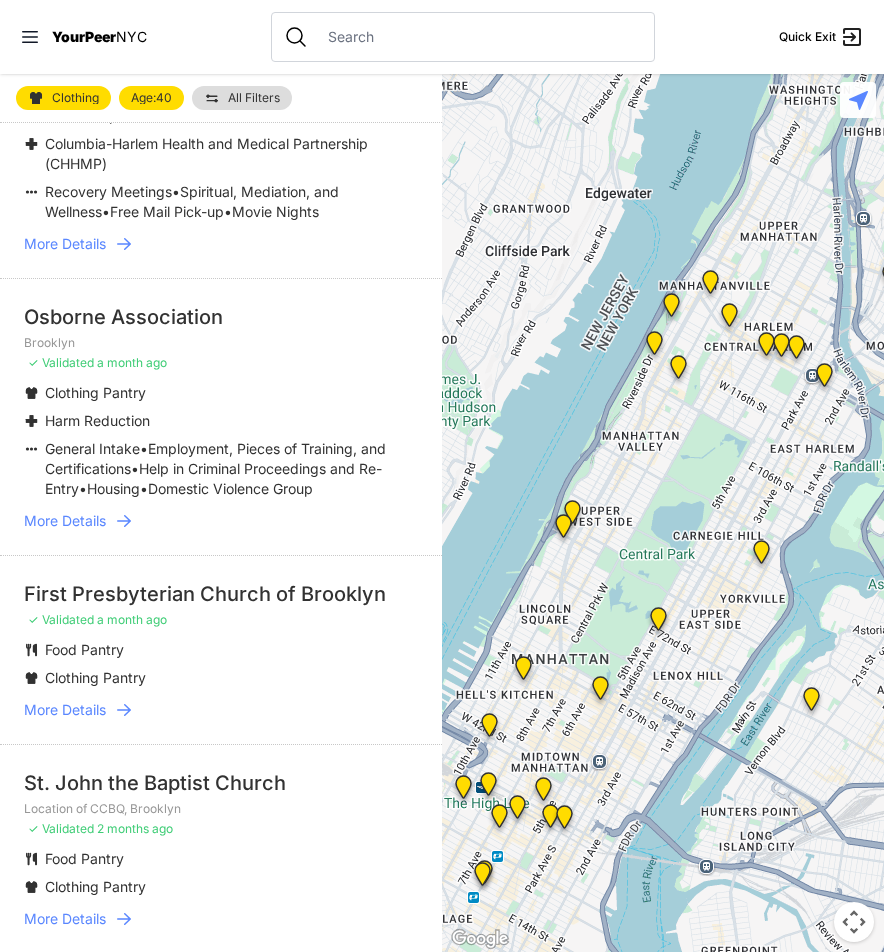 click on "More Details" at bounding box center (65, 521) 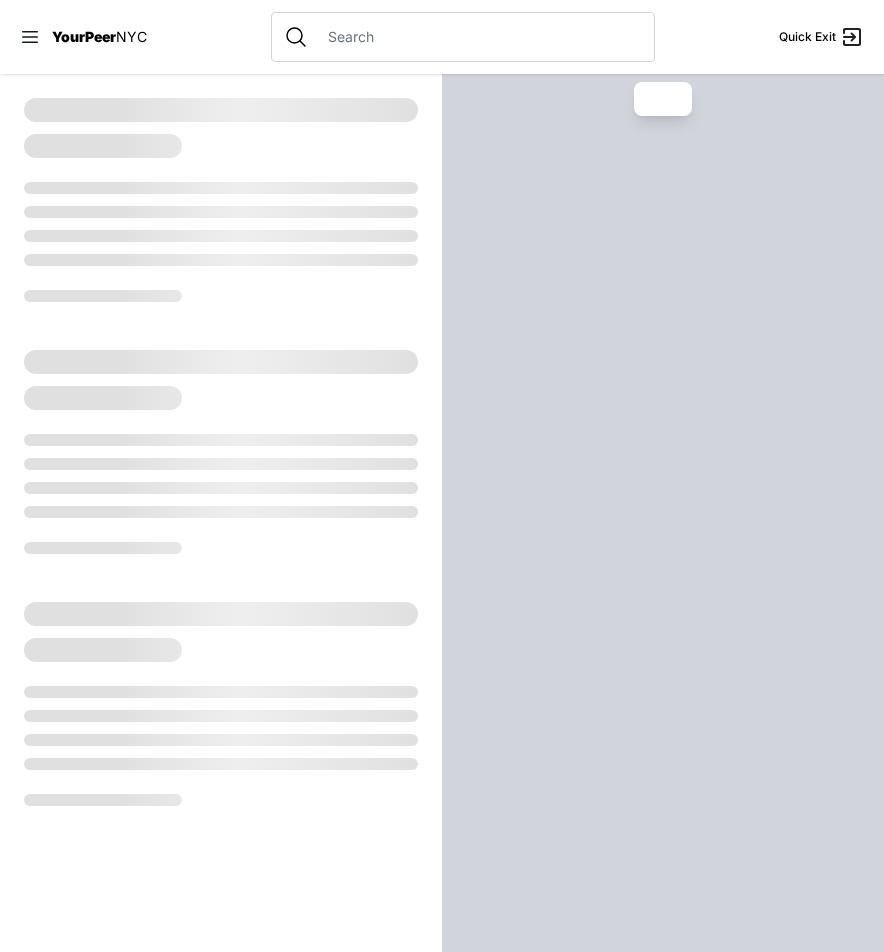 select on "recentlyUpdated" 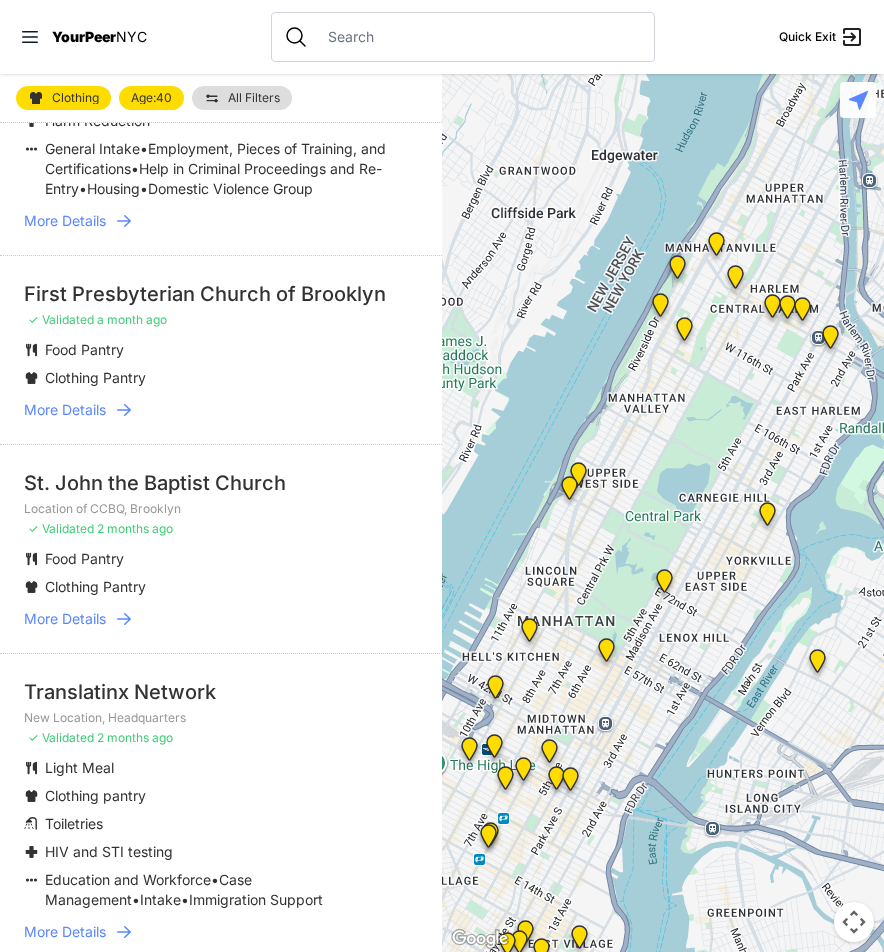 scroll, scrollTop: 700, scrollLeft: 0, axis: vertical 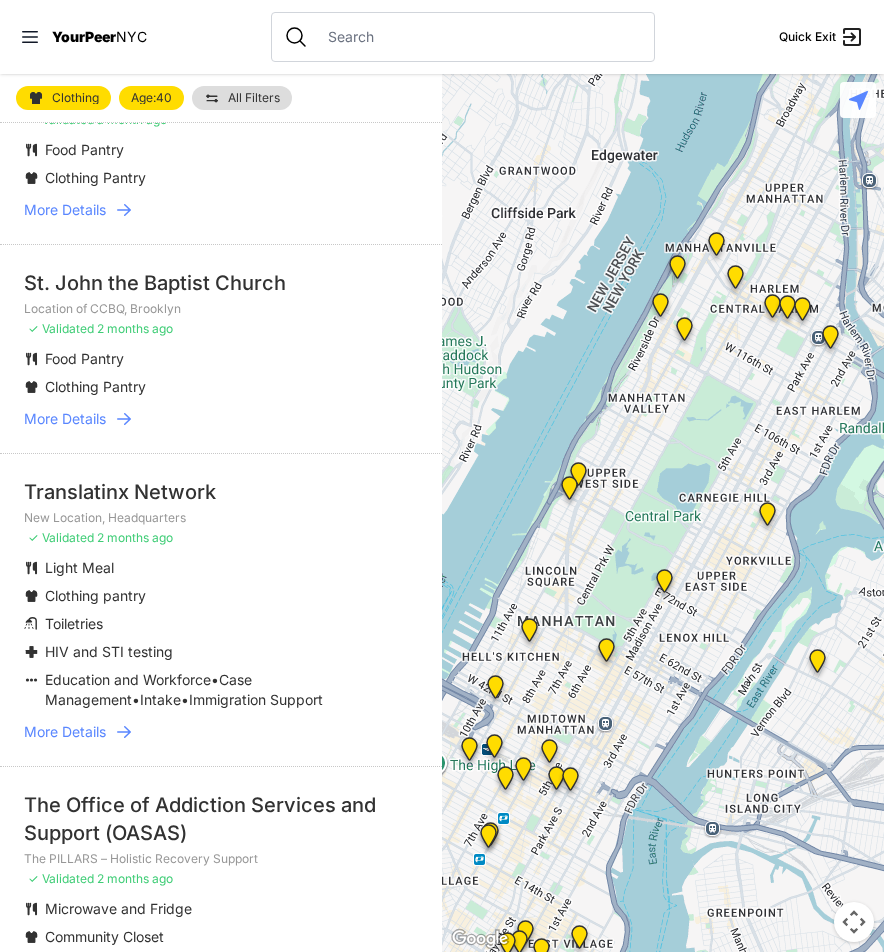 click on "More Details" at bounding box center (65, 732) 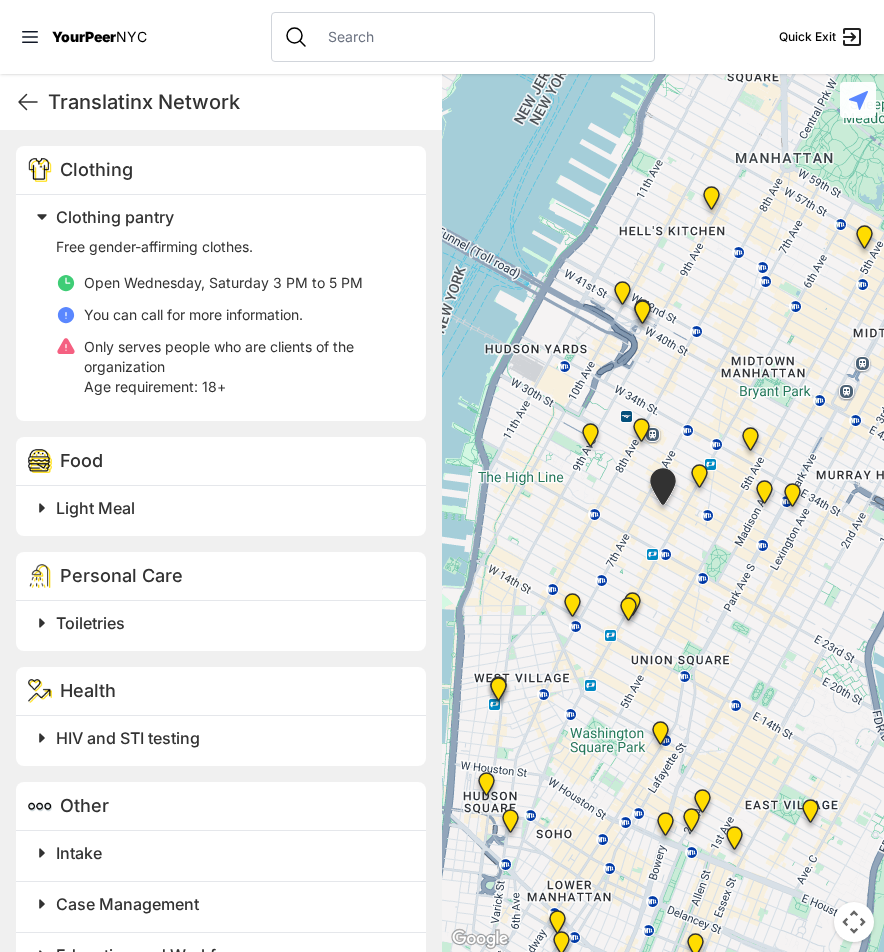 scroll, scrollTop: 702, scrollLeft: 0, axis: vertical 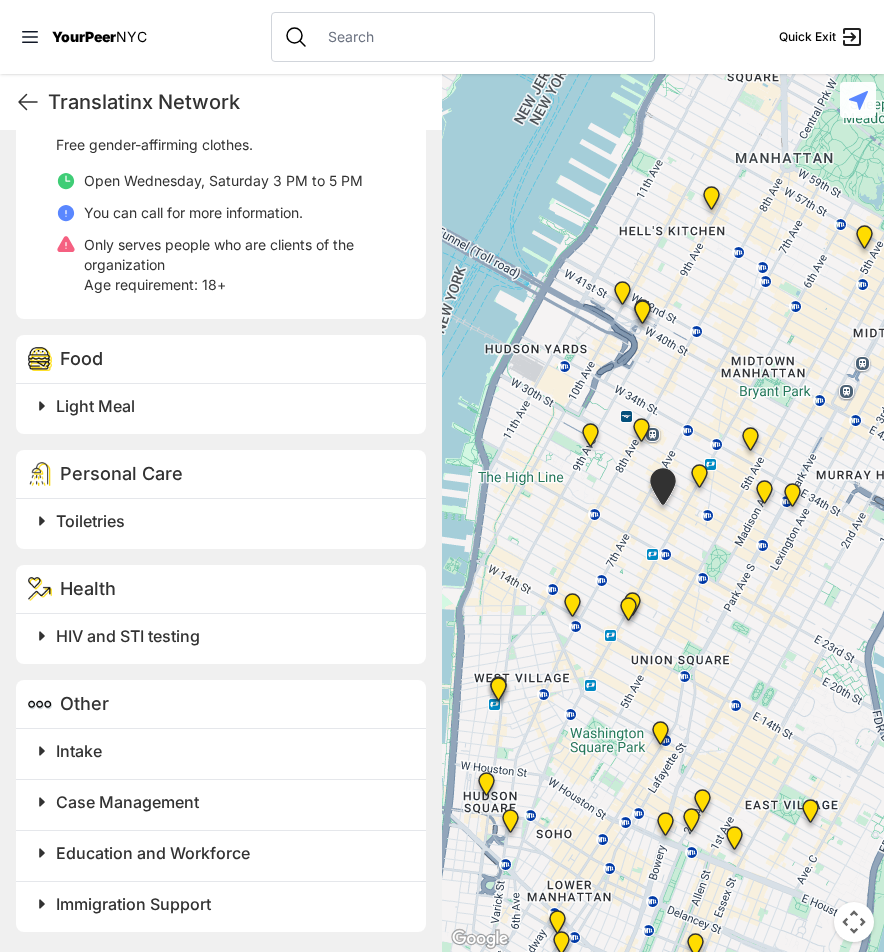 click at bounding box center [292, 406] 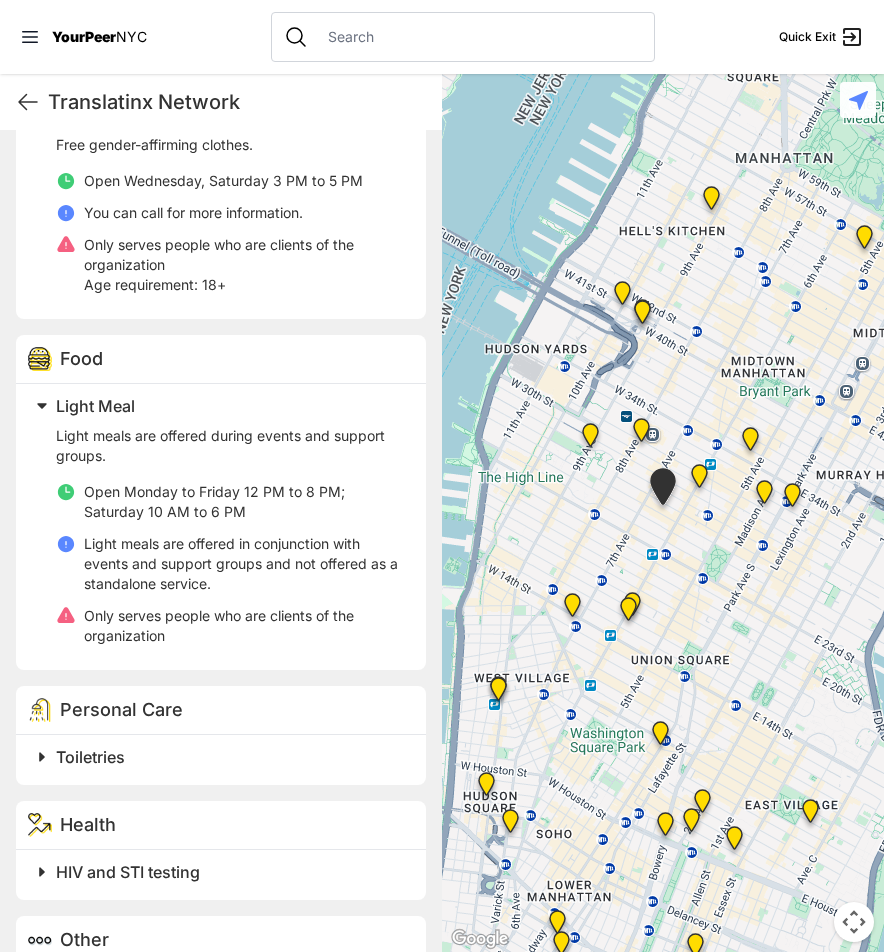 click at bounding box center (292, 406) 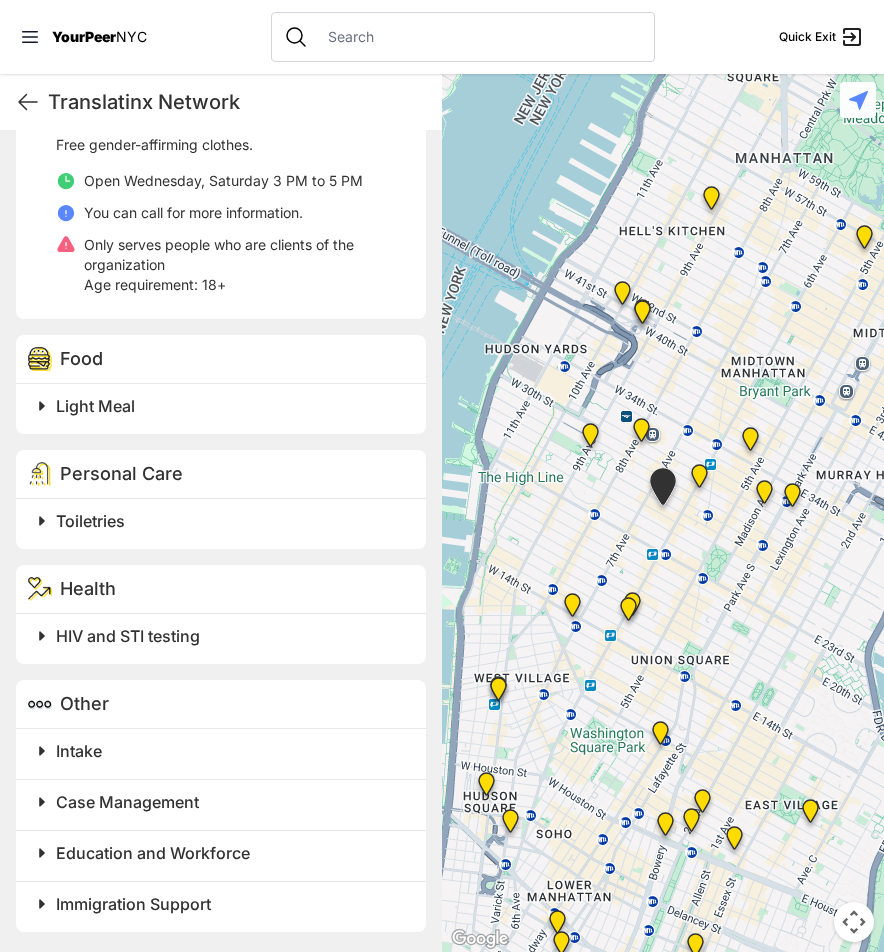 click at bounding box center [292, 636] 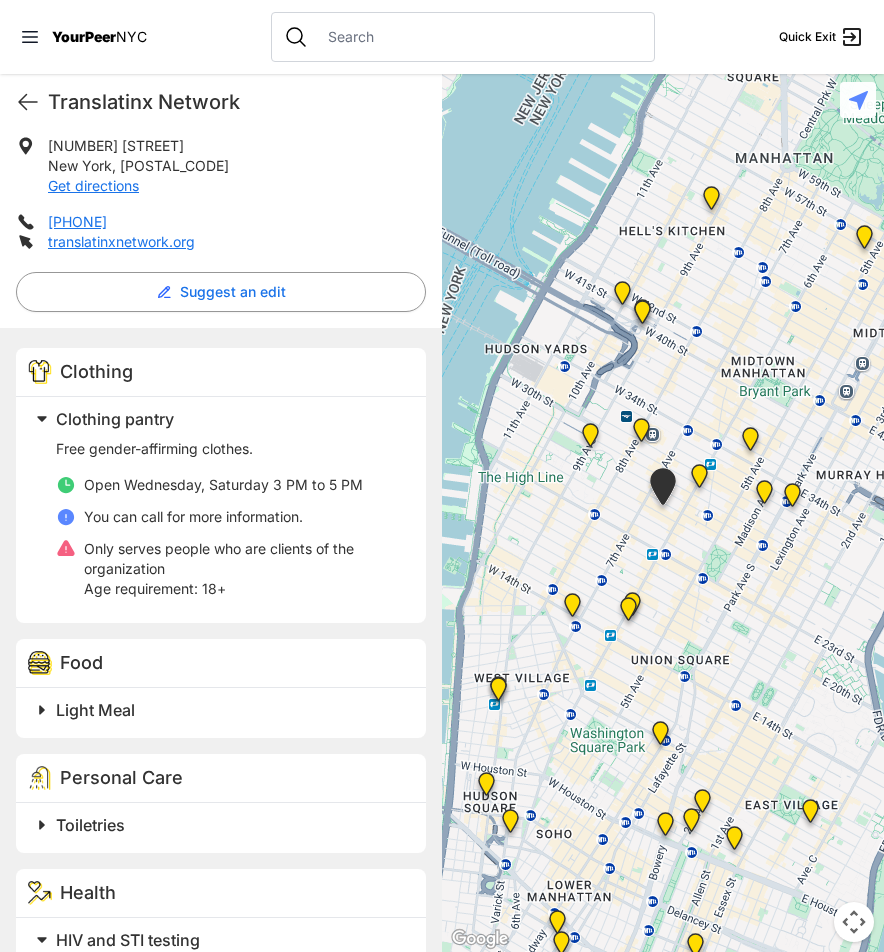 scroll, scrollTop: 0, scrollLeft: 0, axis: both 